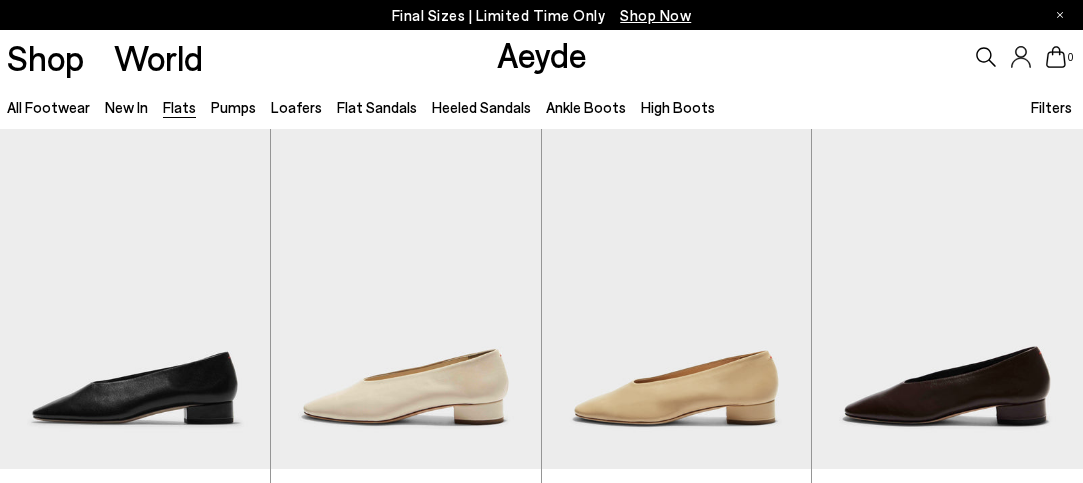 scroll, scrollTop: 0, scrollLeft: 0, axis: both 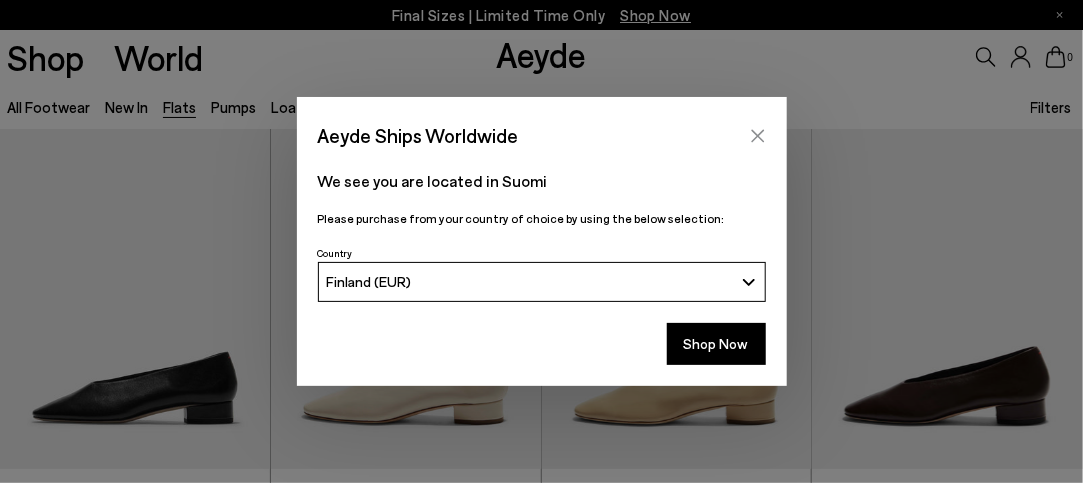 click 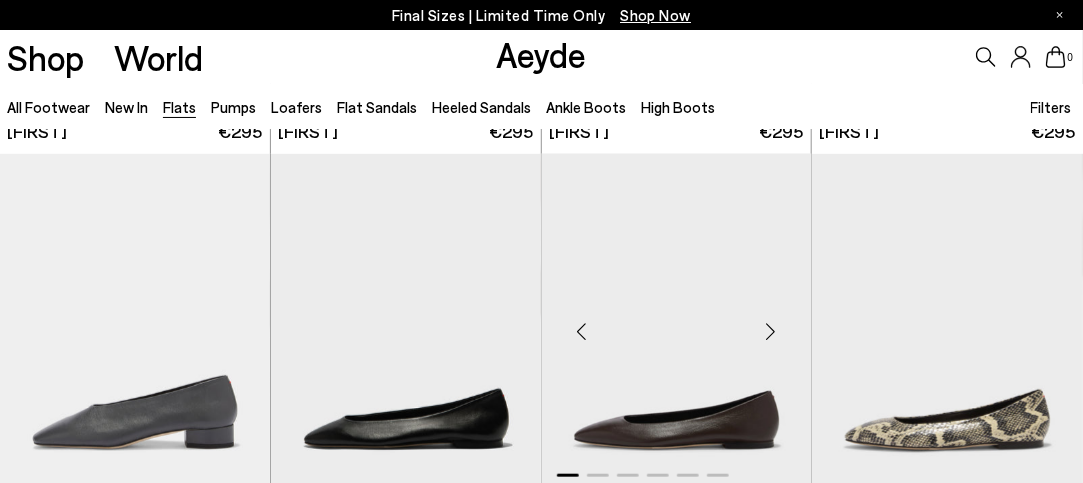 scroll, scrollTop: 500, scrollLeft: 0, axis: vertical 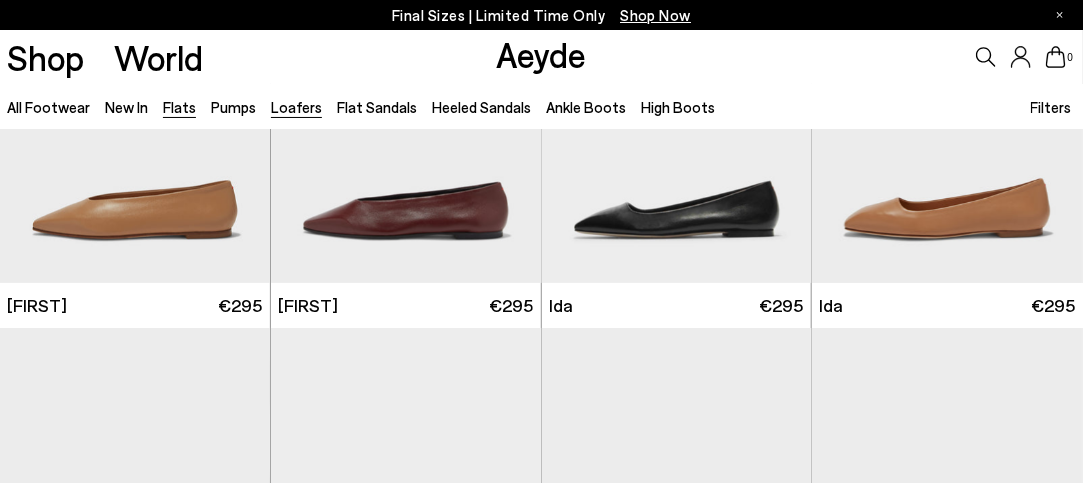 click on "Loafers" at bounding box center (296, 107) 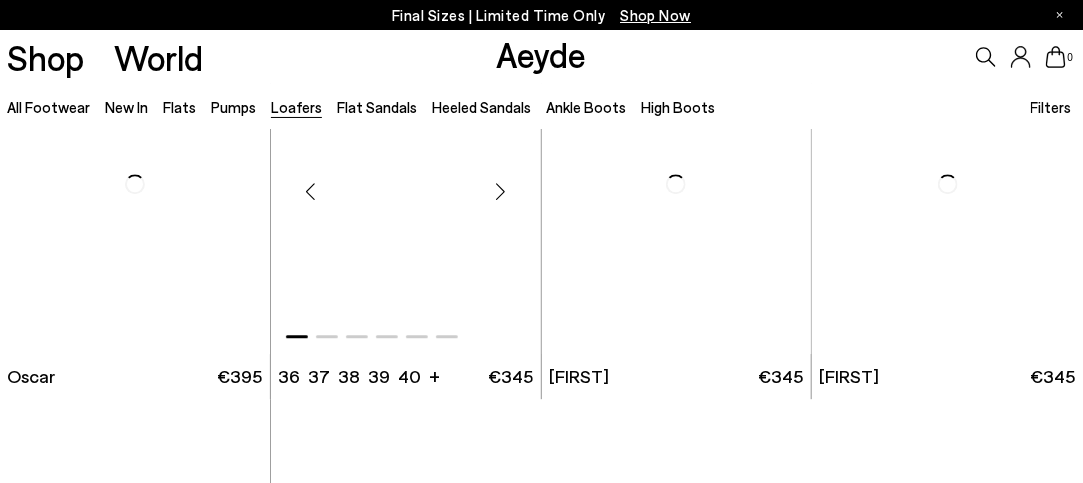 scroll, scrollTop: 1700, scrollLeft: 0, axis: vertical 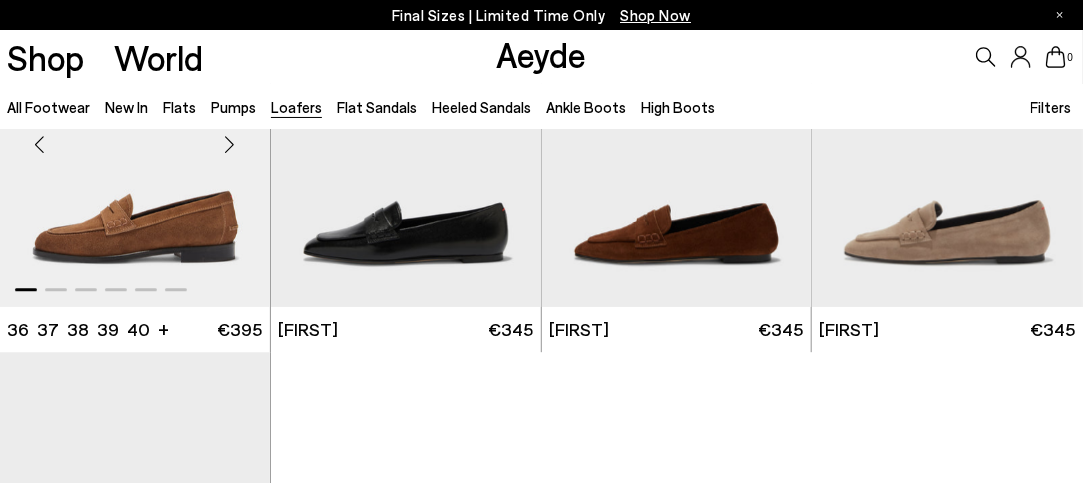 click at bounding box center [135, 136] 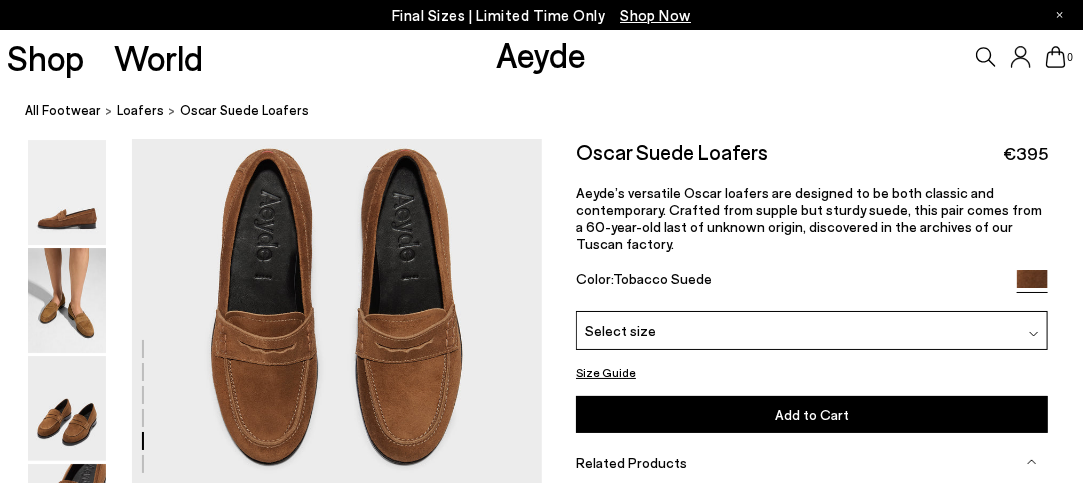 scroll, scrollTop: 2300, scrollLeft: 0, axis: vertical 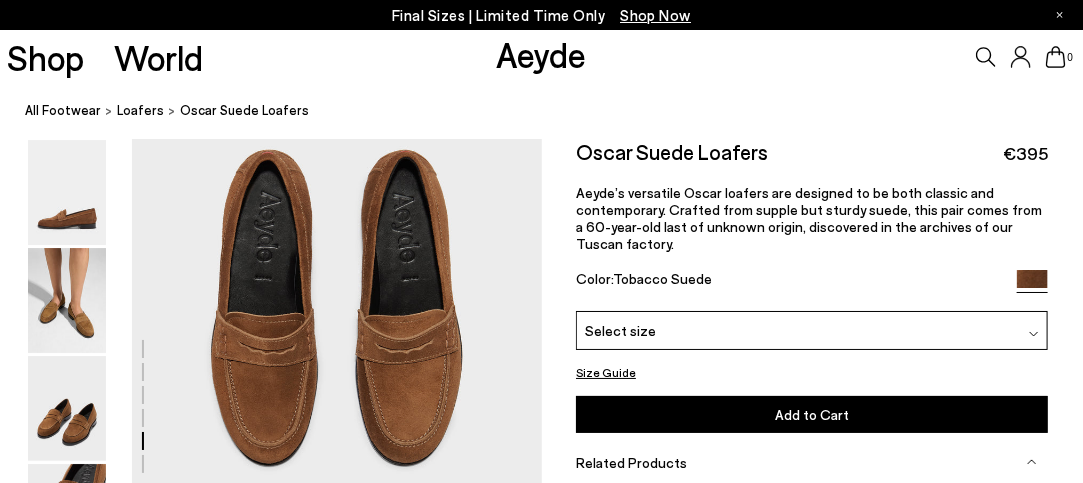 click on "Select size" at bounding box center (812, 330) 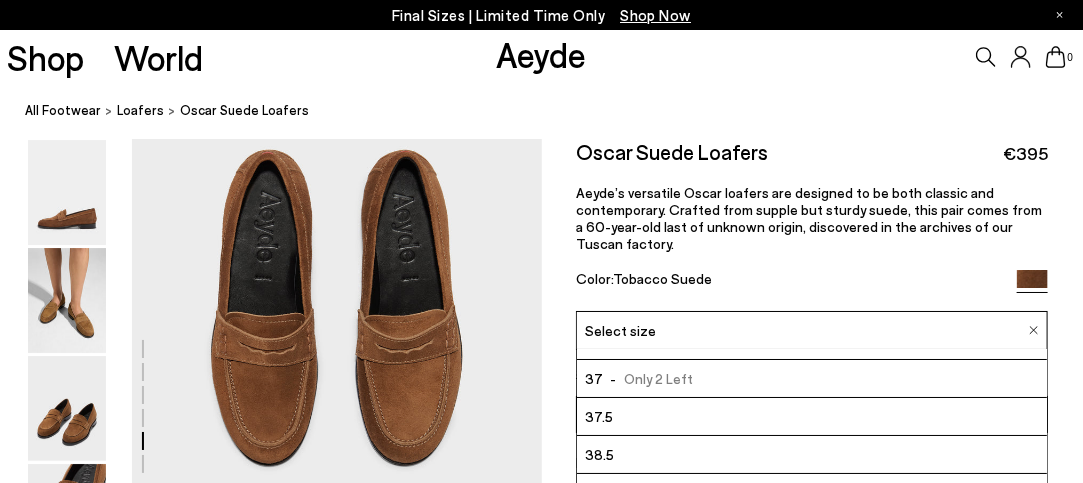scroll, scrollTop: 100, scrollLeft: 0, axis: vertical 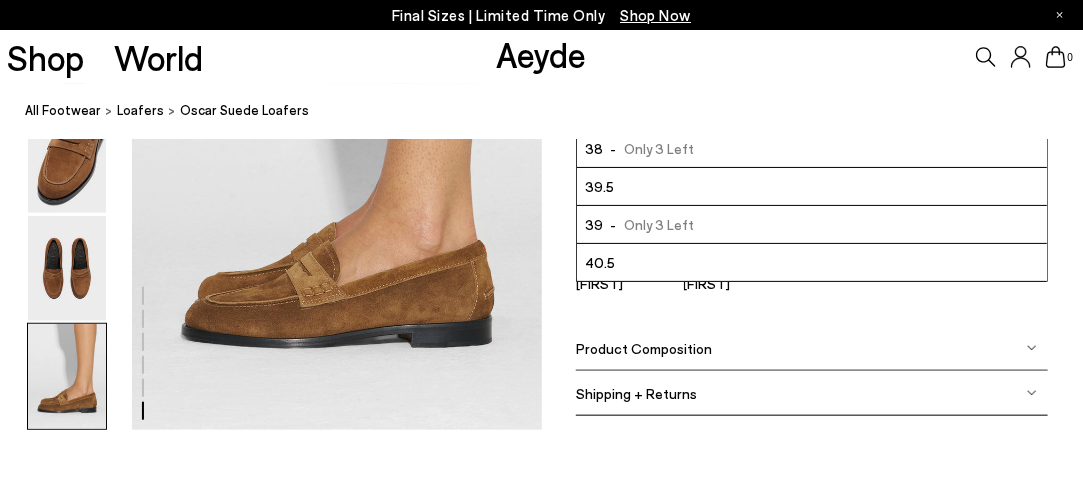 click on "Product Composition" at bounding box center (644, 347) 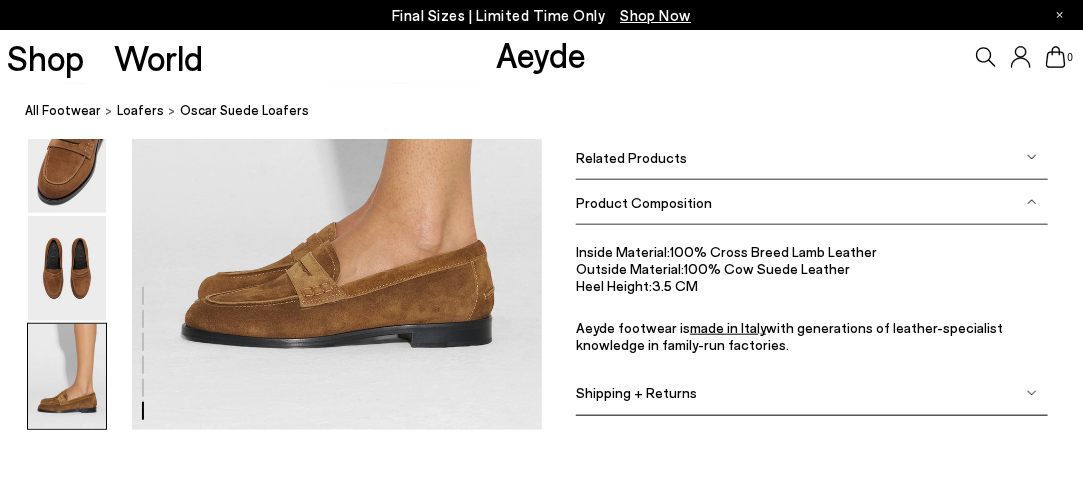 click on "Shipping + Returns" at bounding box center [636, 392] 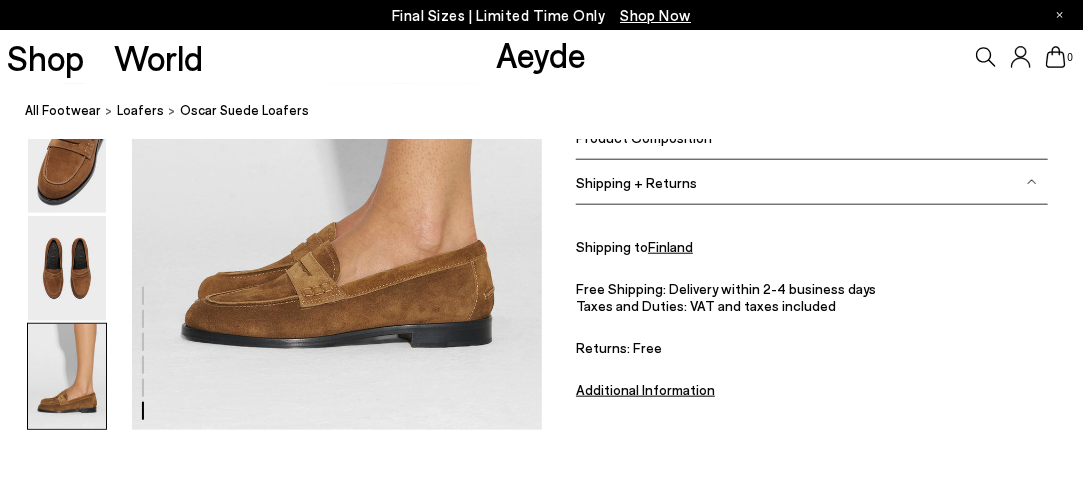 scroll, scrollTop: 3100, scrollLeft: 0, axis: vertical 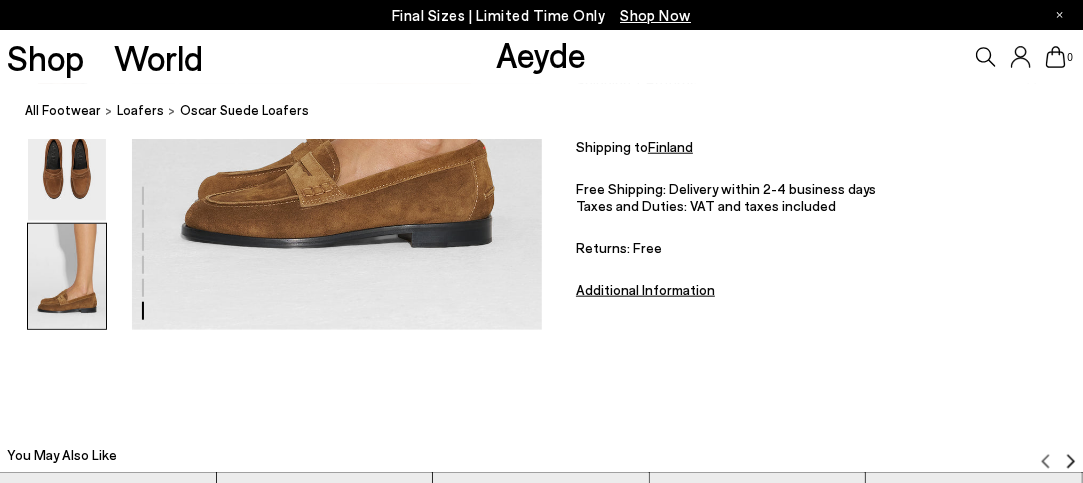 click on "Additional Information" at bounding box center [645, 289] 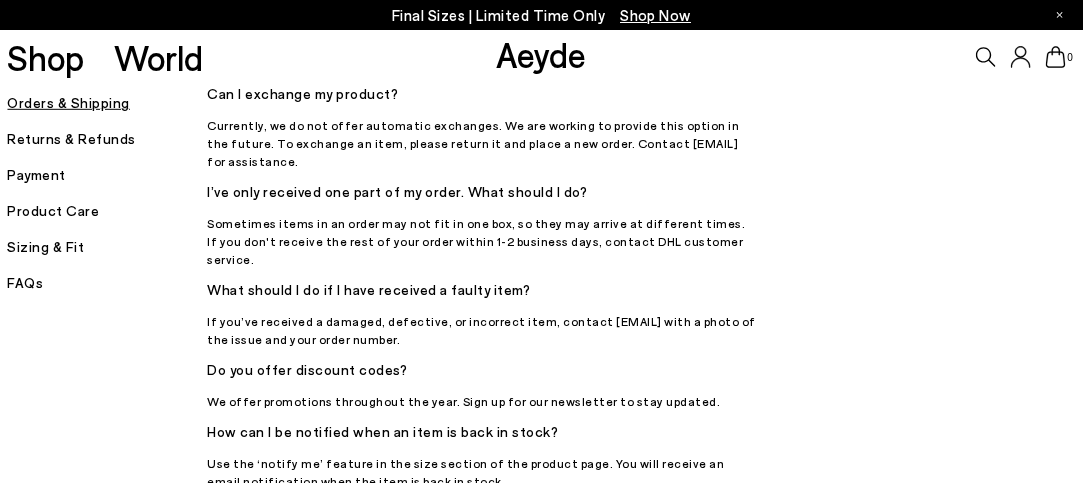 scroll, scrollTop: 400, scrollLeft: 0, axis: vertical 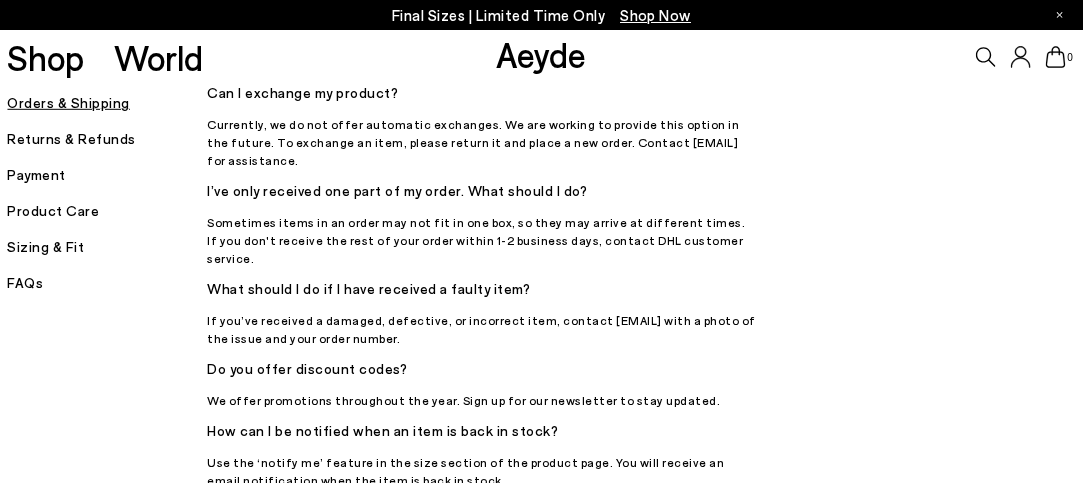 click on "Sizing & Fit" at bounding box center [107, 247] 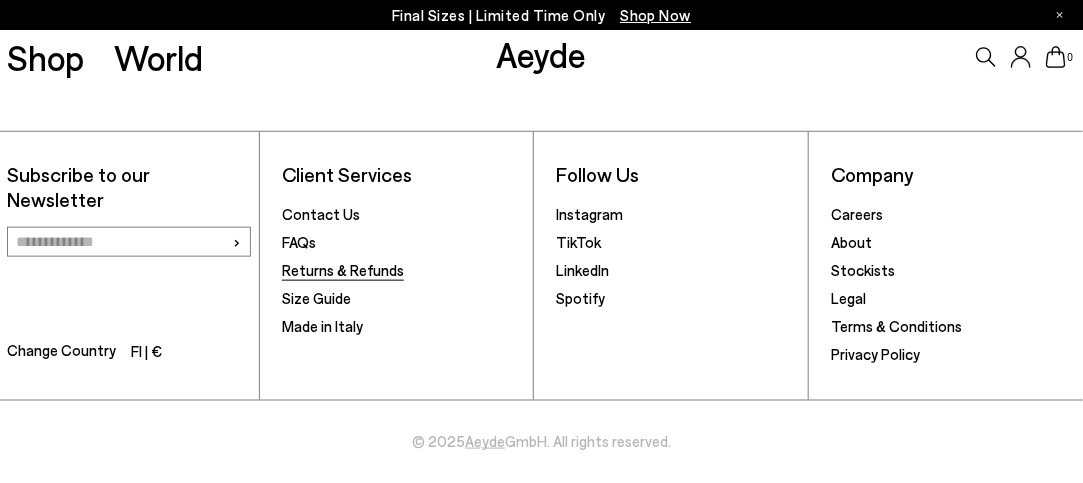 scroll, scrollTop: 668, scrollLeft: 0, axis: vertical 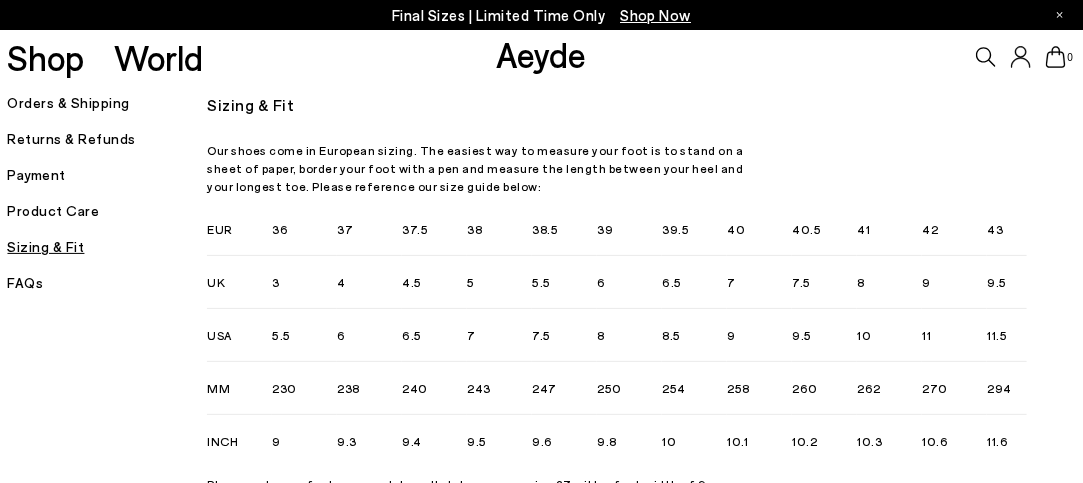 click on "Returns & Refunds" at bounding box center [107, 139] 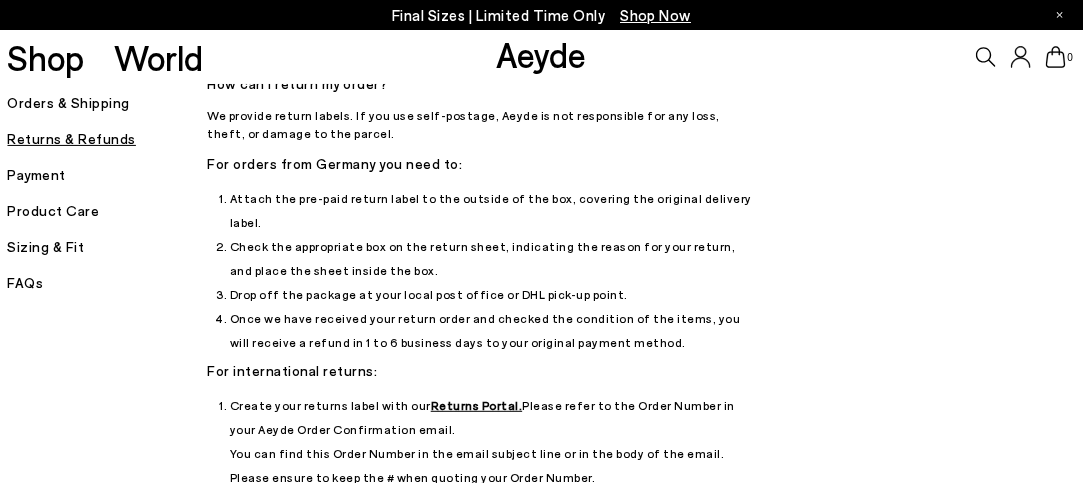 scroll, scrollTop: 0, scrollLeft: 0, axis: both 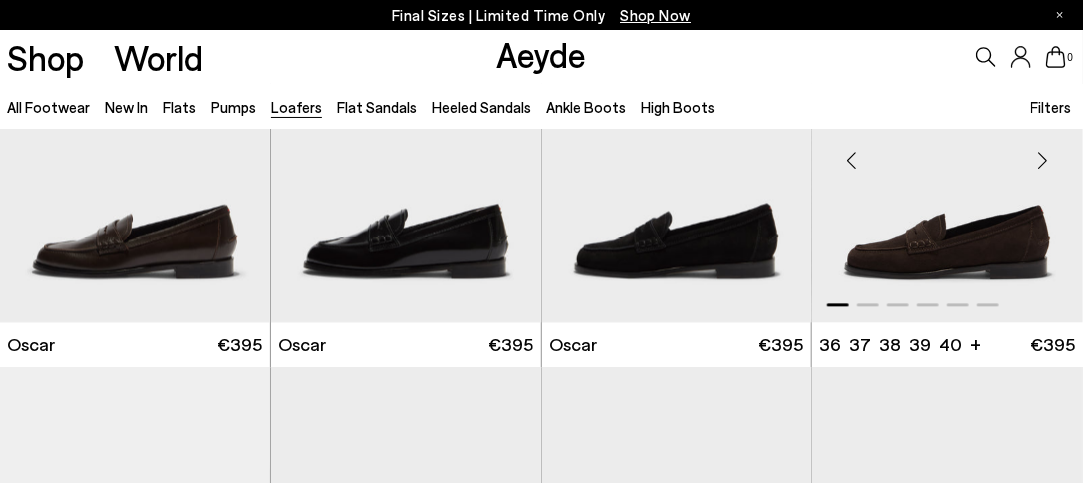 click at bounding box center (947, 152) 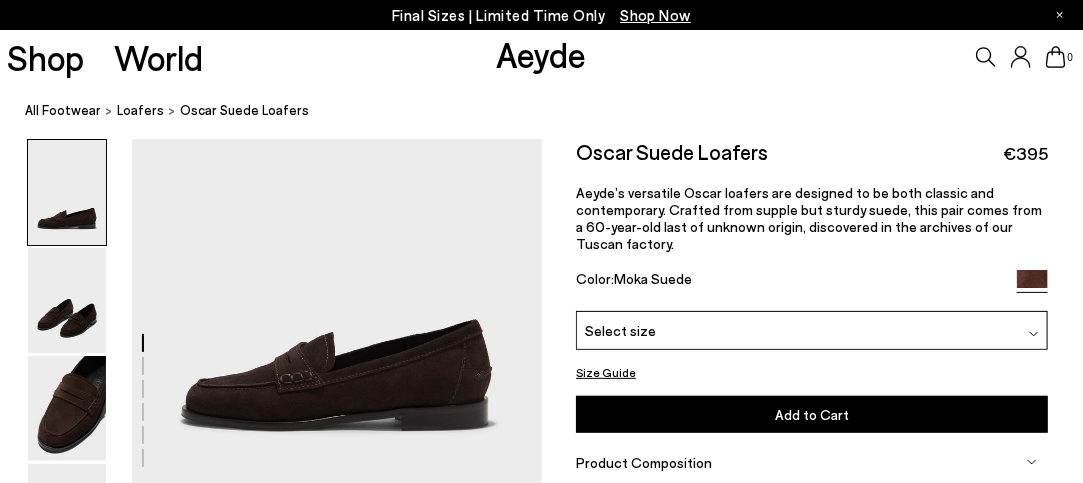 scroll, scrollTop: 100, scrollLeft: 0, axis: vertical 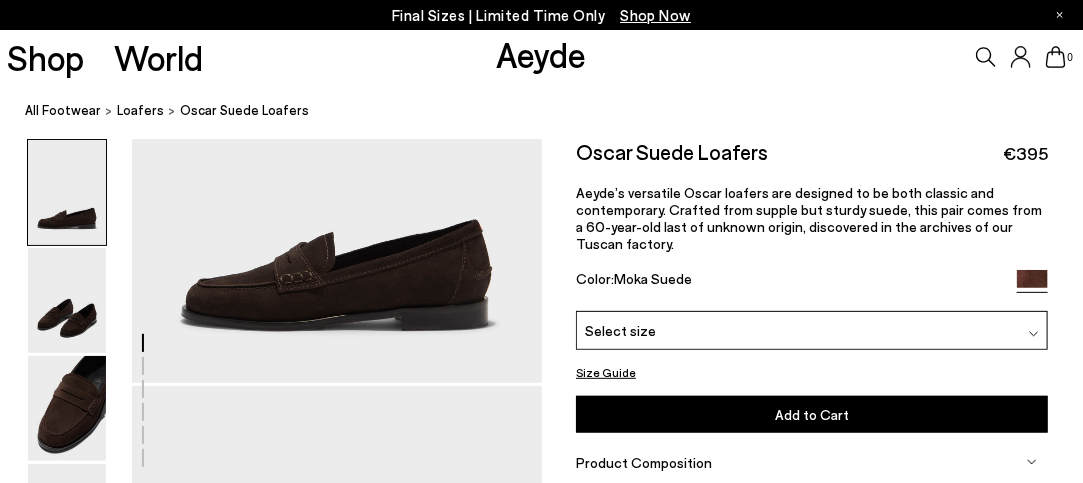 click on "Select size" at bounding box center (812, 330) 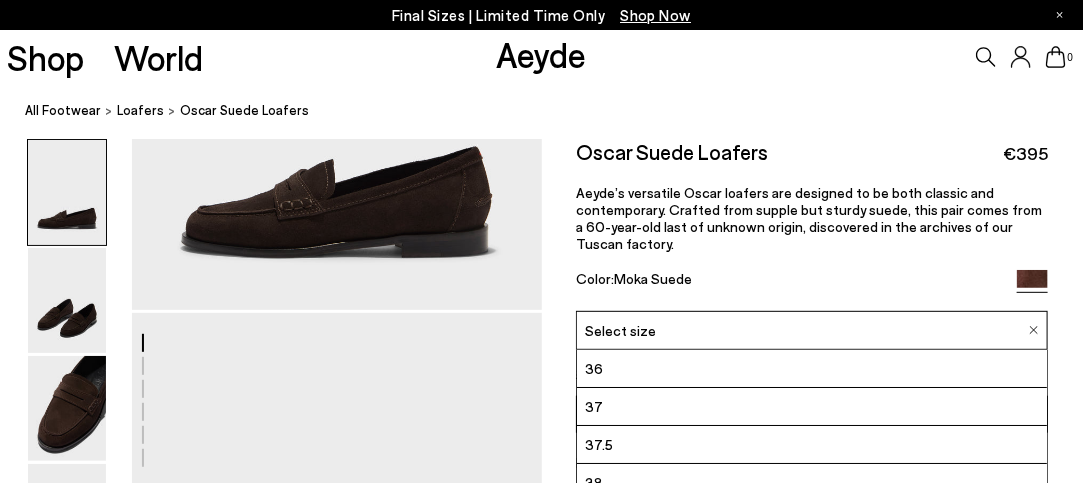 scroll, scrollTop: 200, scrollLeft: 0, axis: vertical 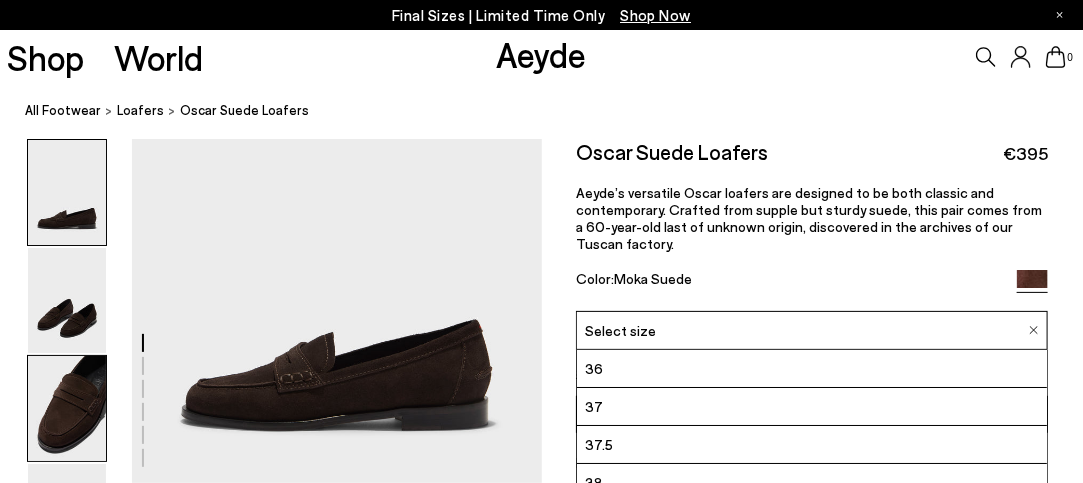 click at bounding box center [67, 408] 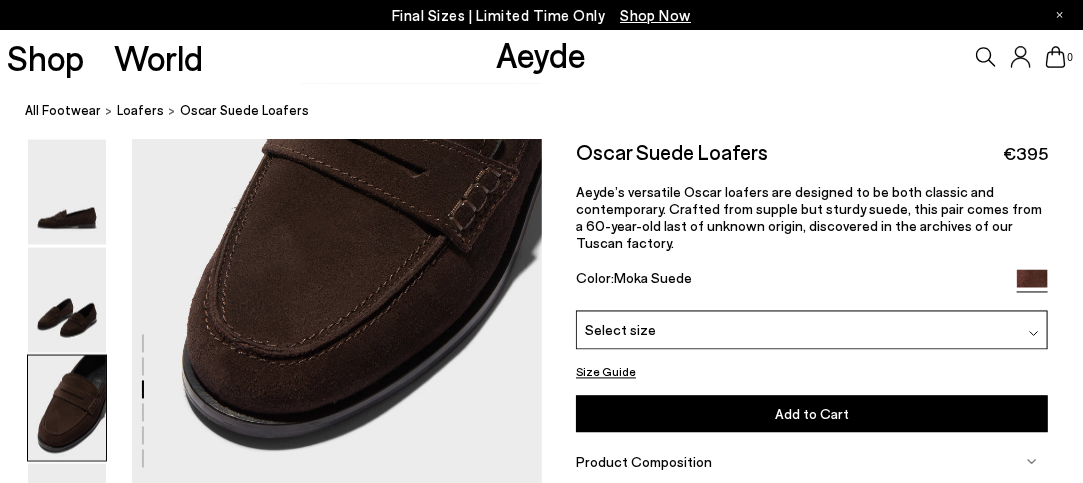 scroll, scrollTop: 1098, scrollLeft: 0, axis: vertical 